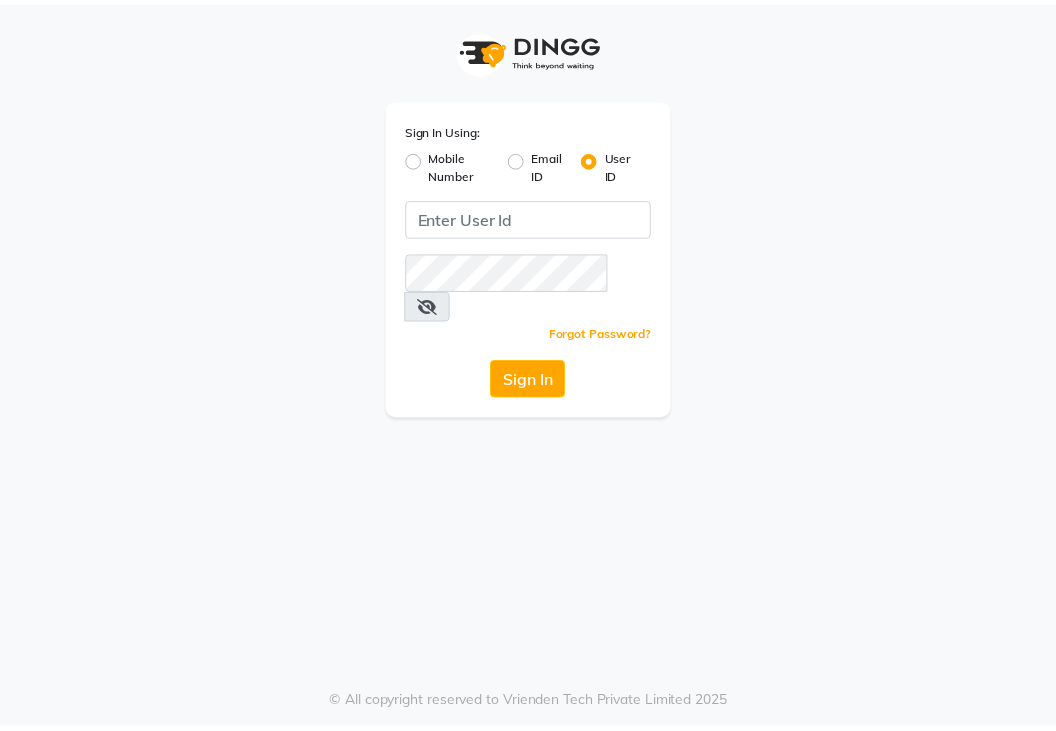 scroll, scrollTop: 0, scrollLeft: 0, axis: both 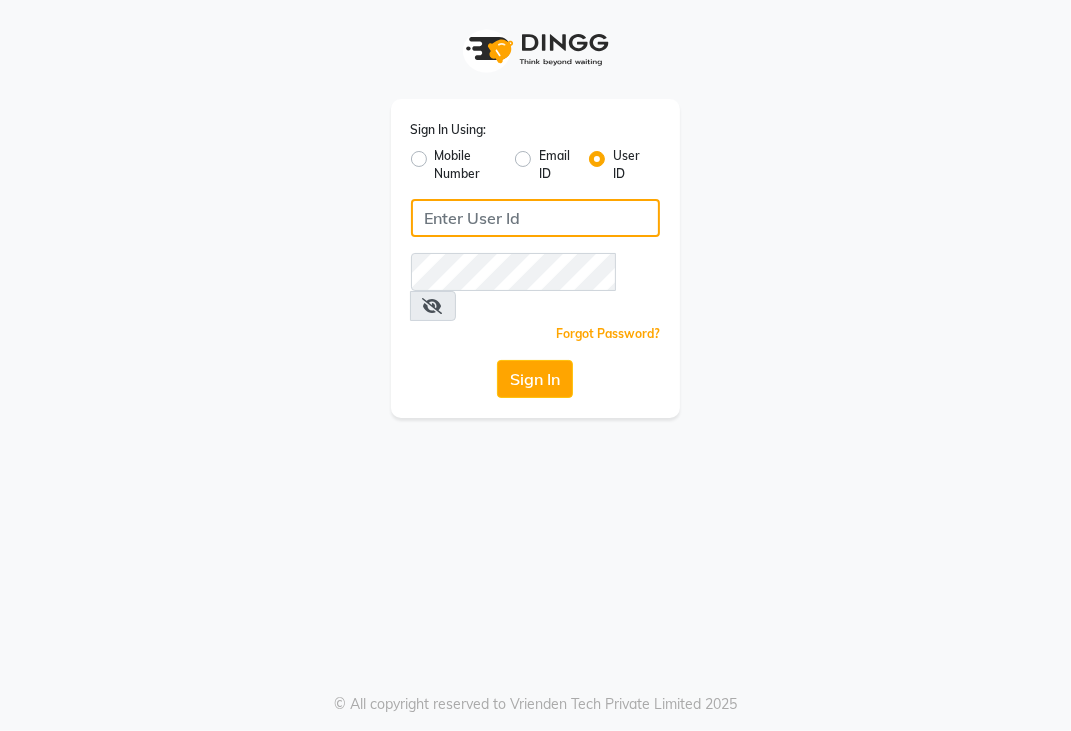 click 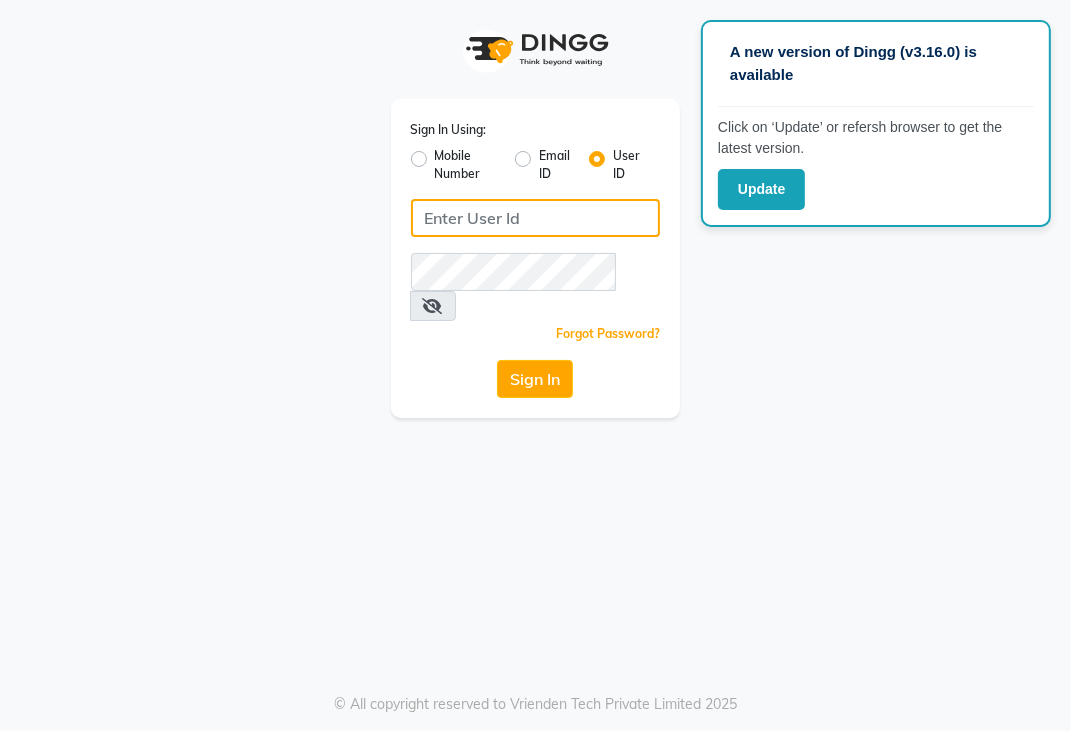 click 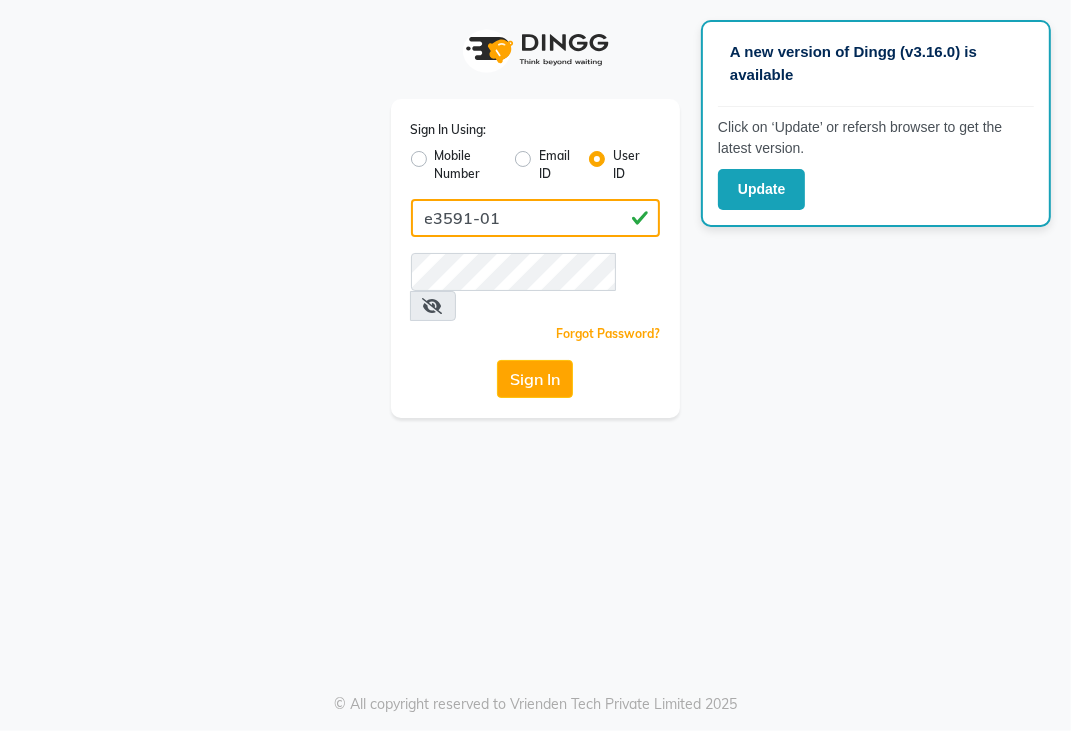 type on "e3591-01" 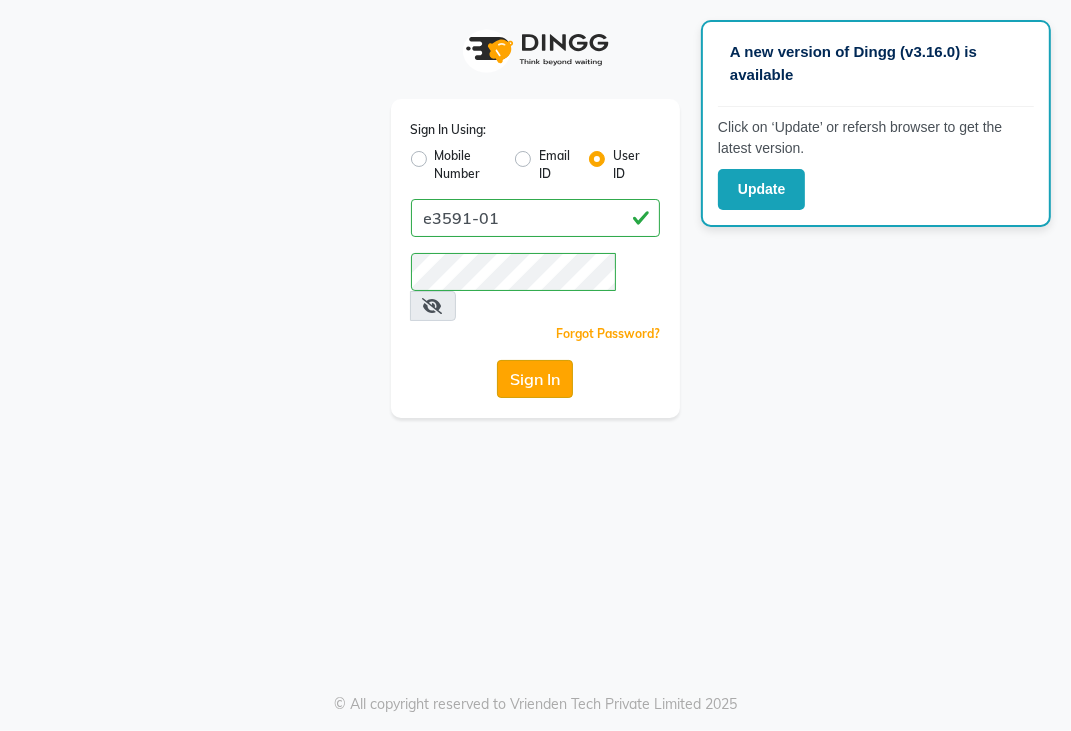 click on "Sign In" 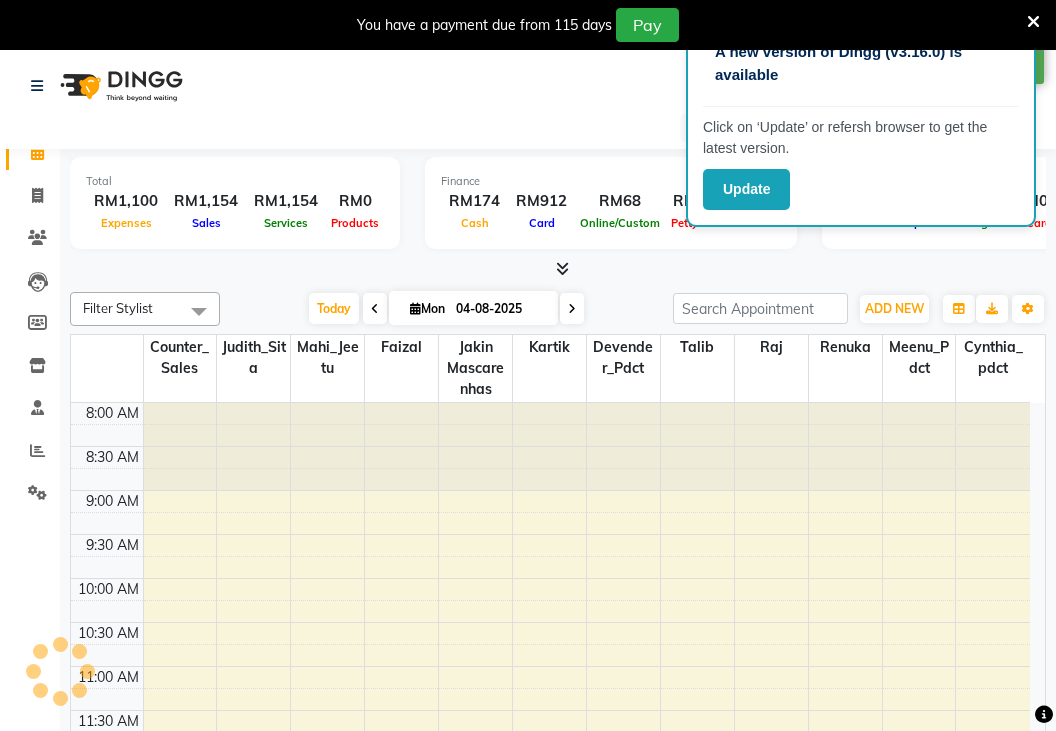 select on "en" 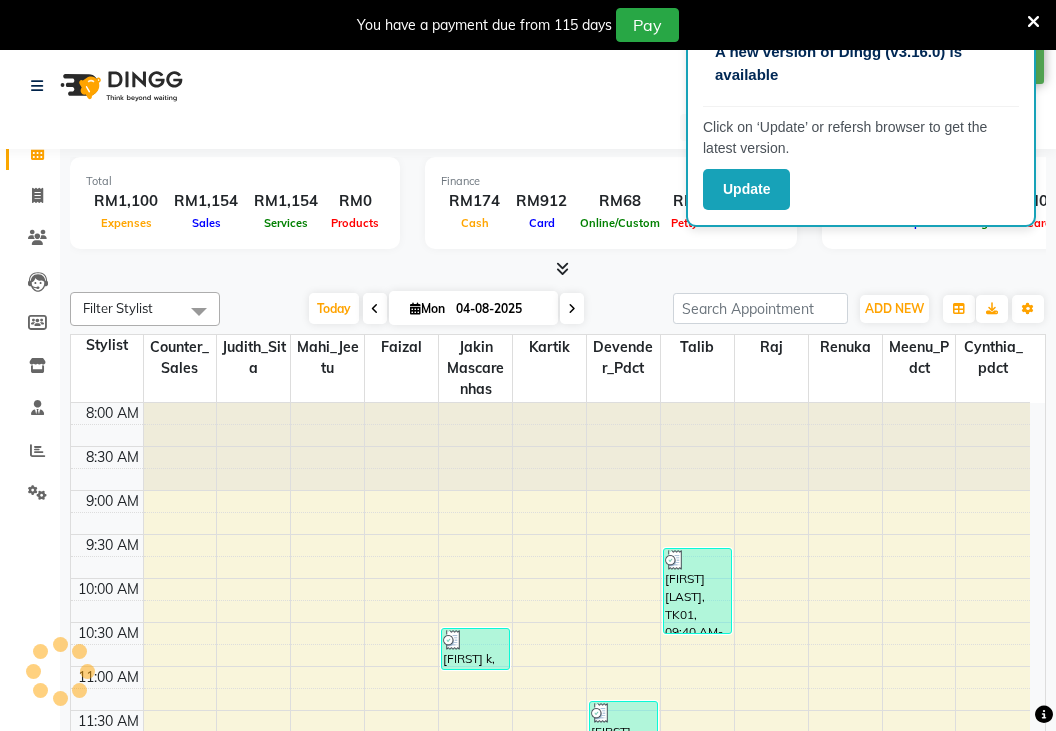 scroll, scrollTop: 0, scrollLeft: 0, axis: both 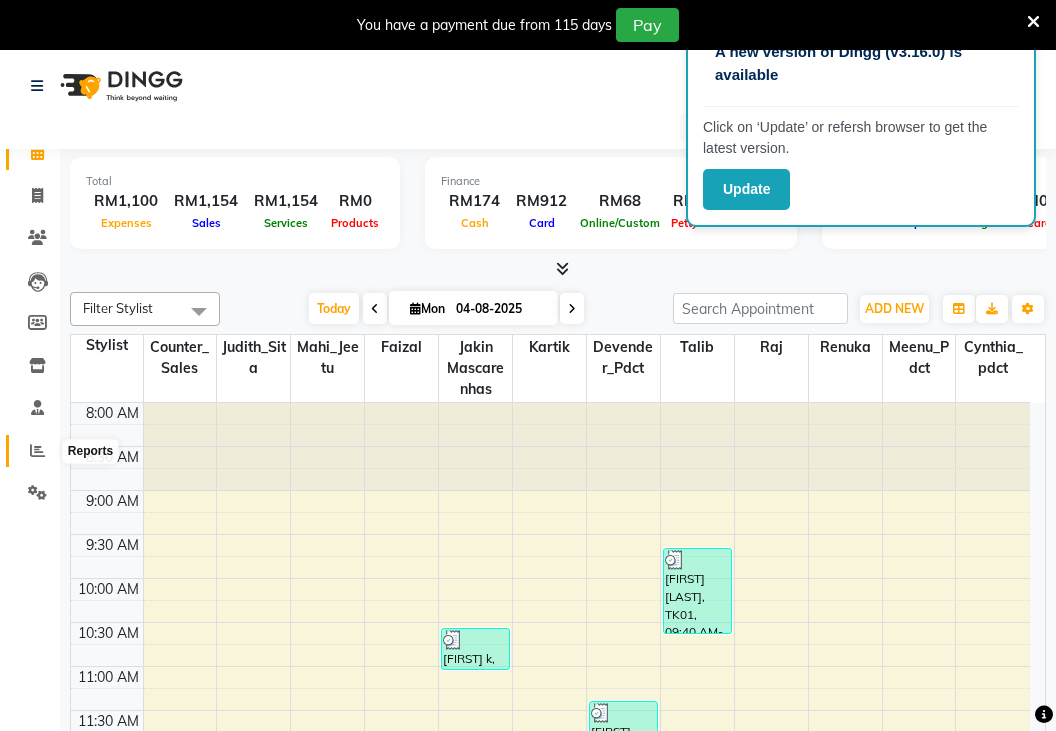 click 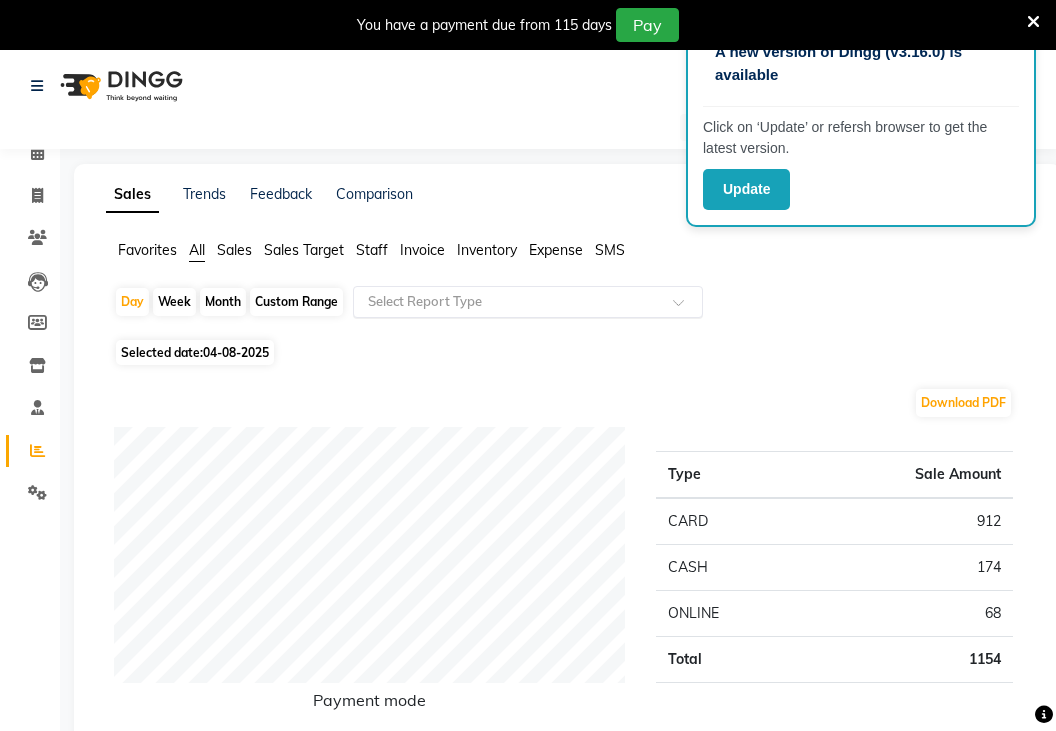 click 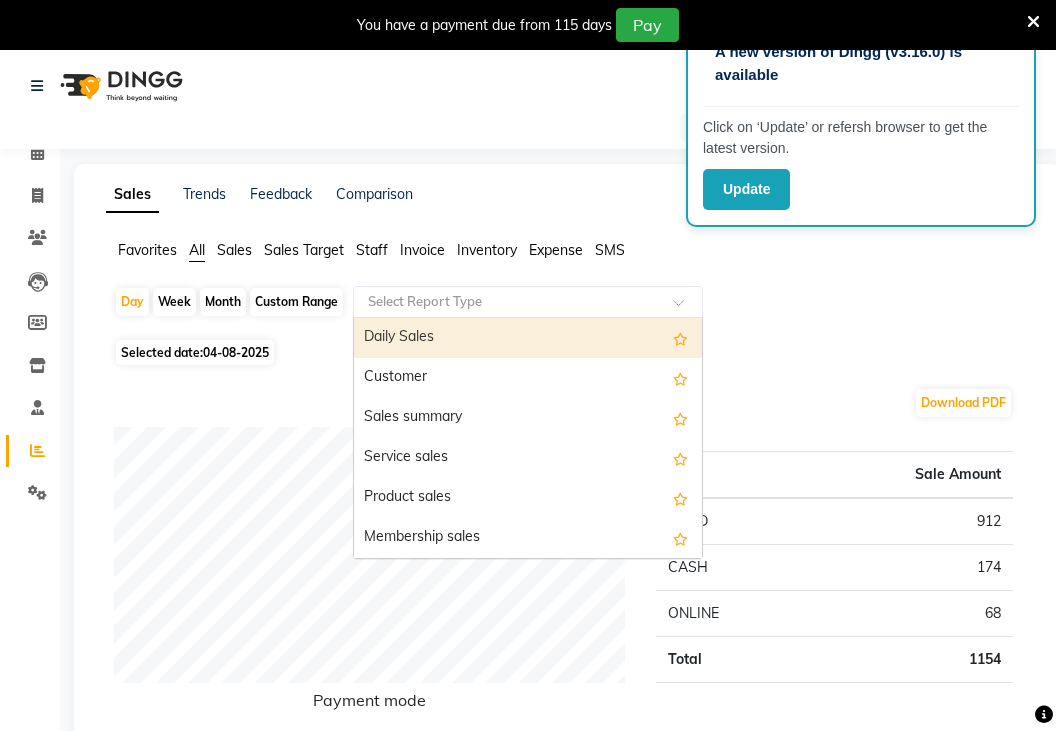 click 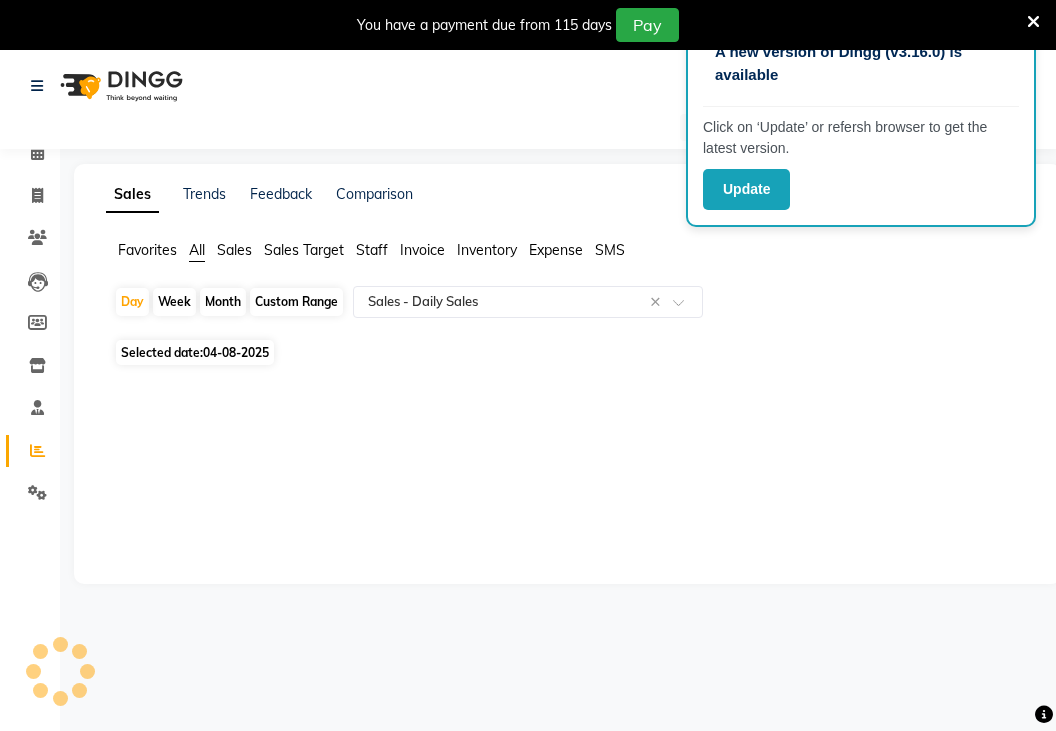 click on "Selected date:  04-08-2025" 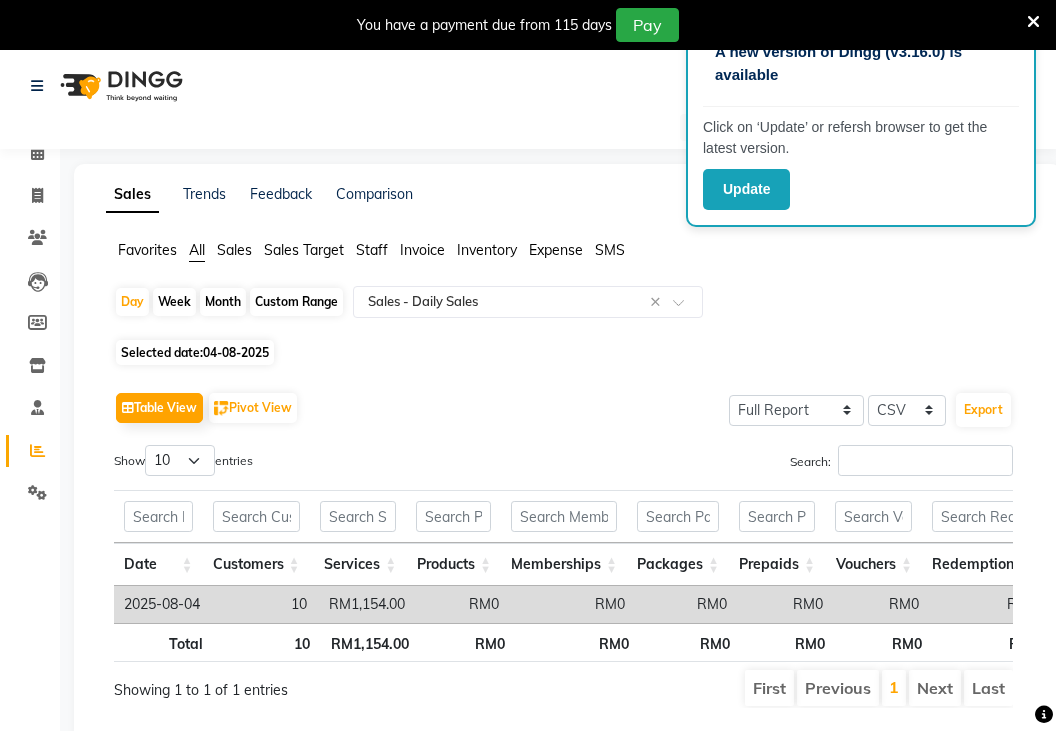 click on "Day   Week   Month   Custom Range  Select Report Type × Sales -  Daily Sales ×" 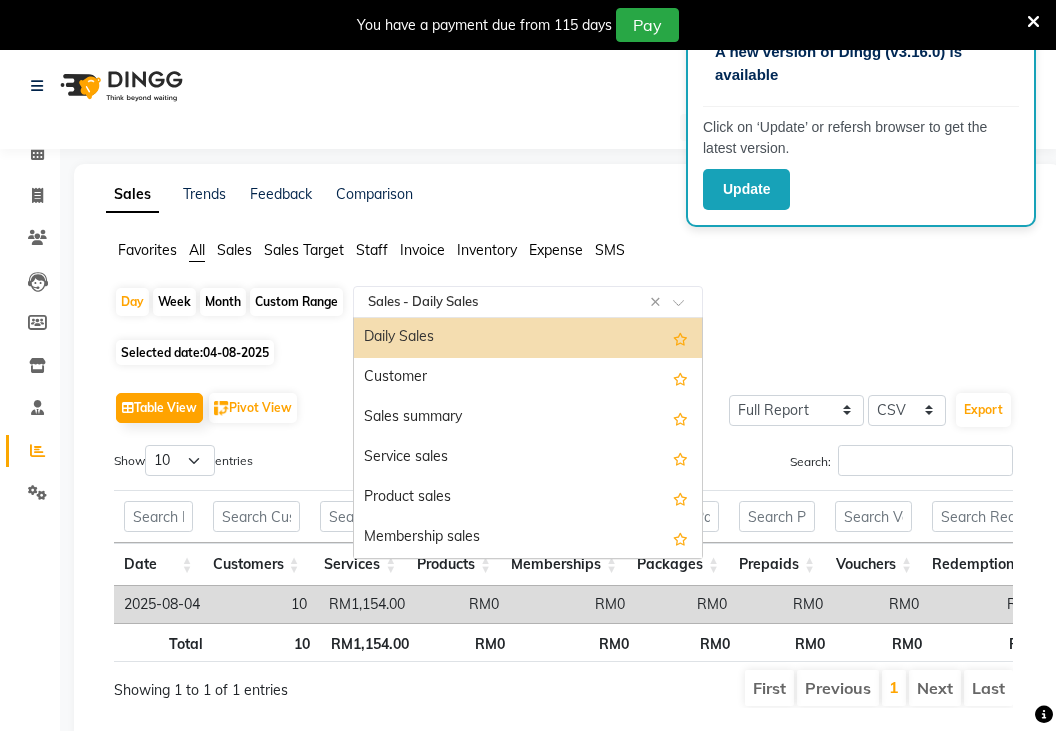 click 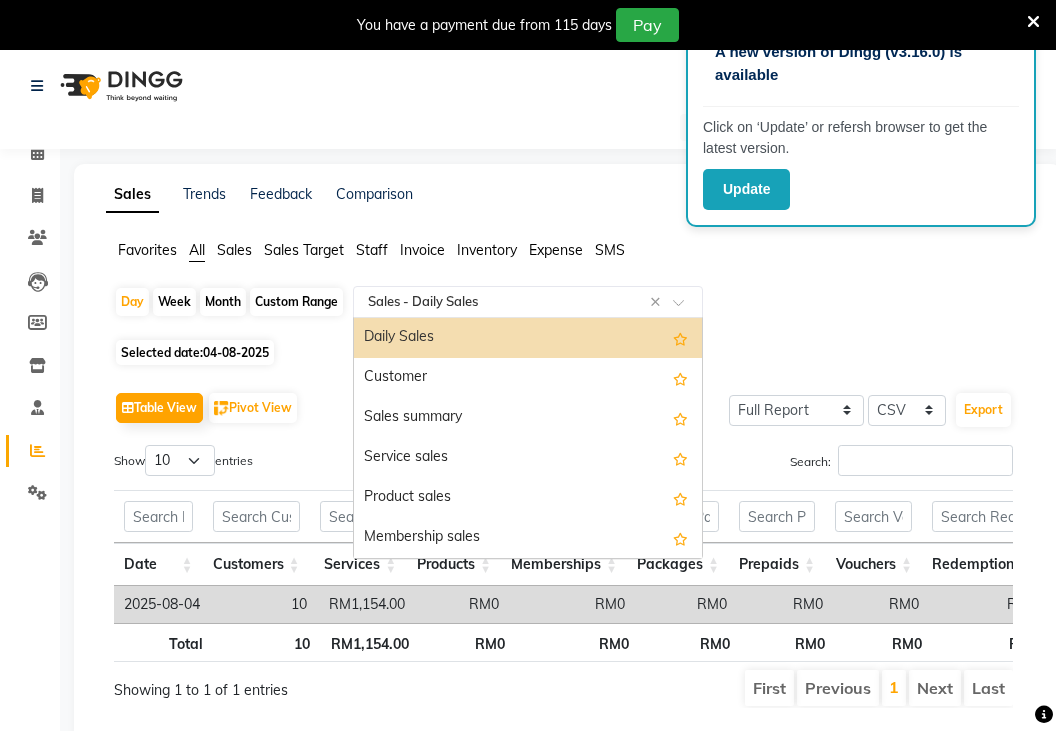 click on "Daily Sales" at bounding box center (528, 338) 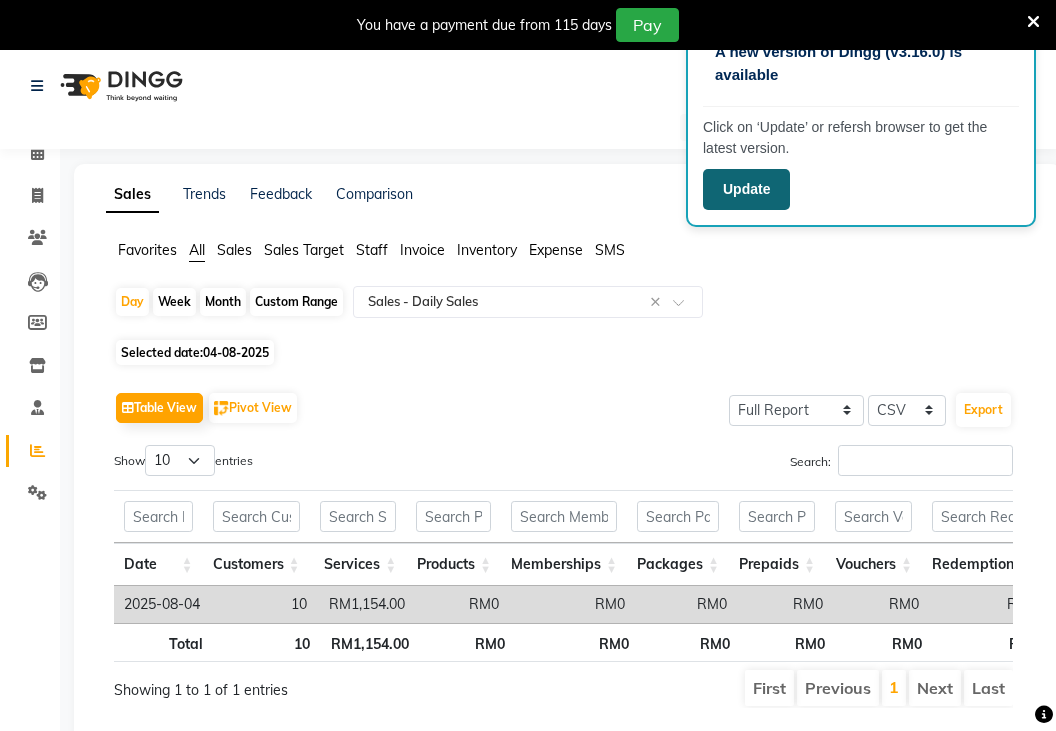 click on "Update" 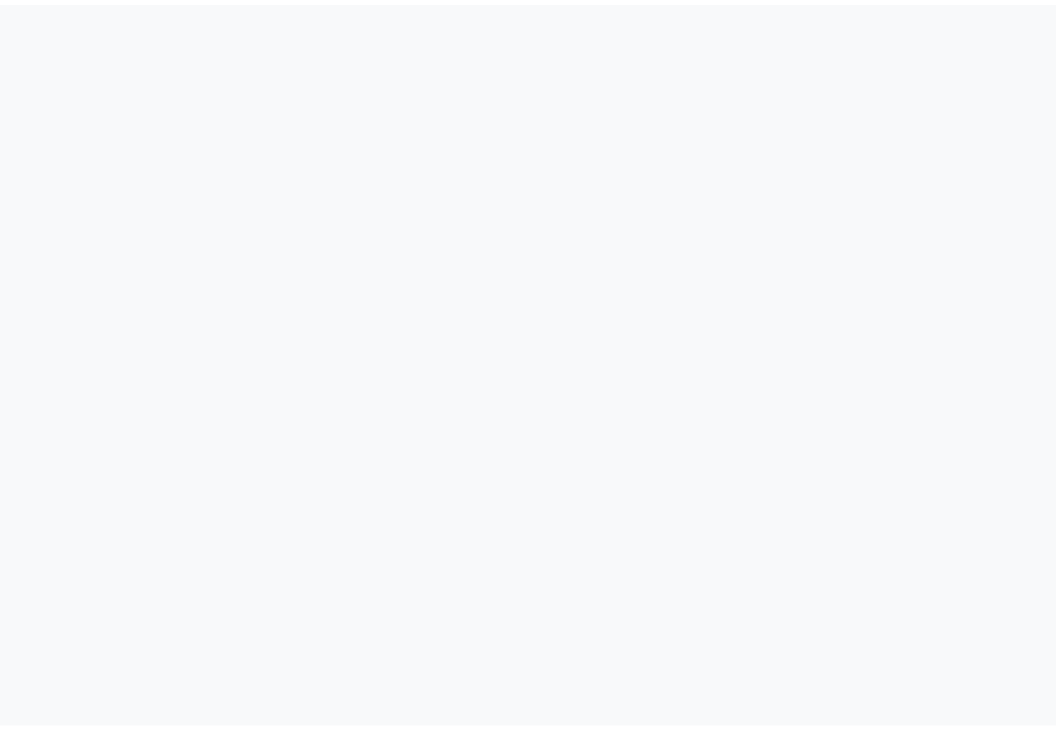 scroll, scrollTop: 0, scrollLeft: 0, axis: both 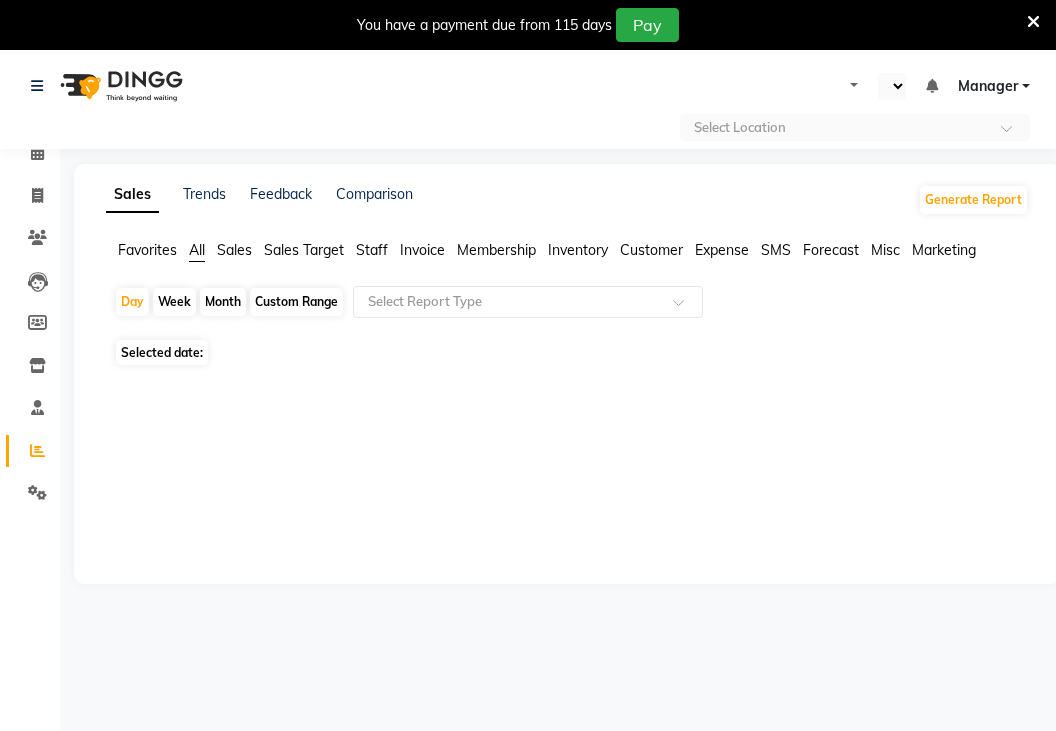 select on "en" 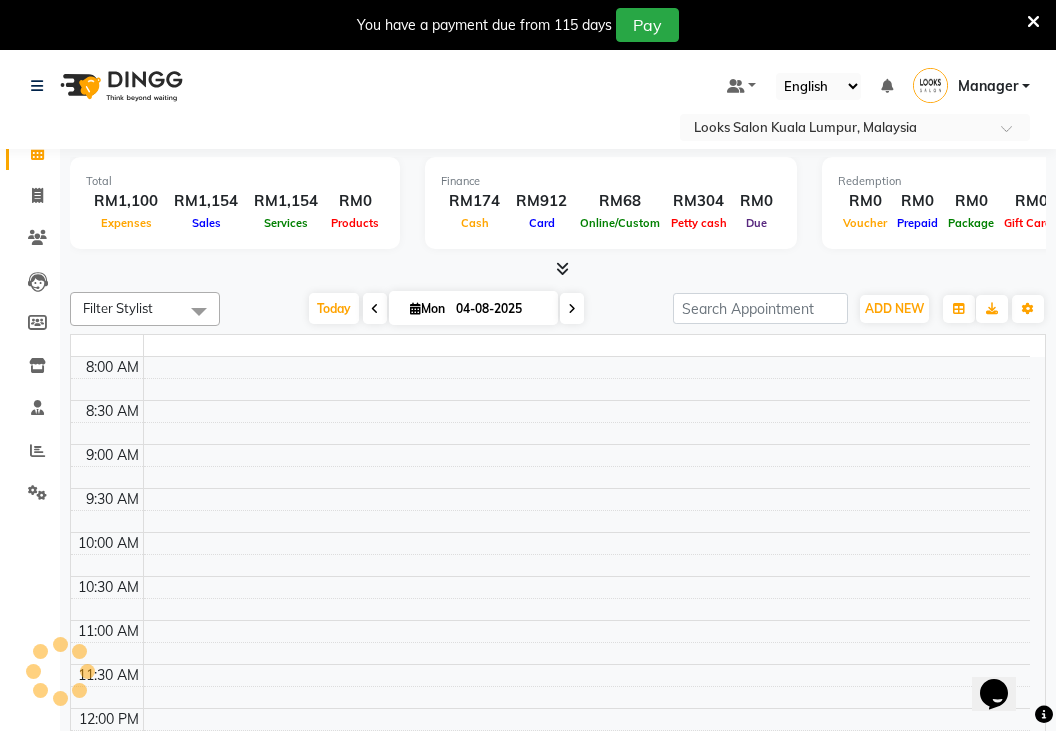 scroll, scrollTop: 0, scrollLeft: 0, axis: both 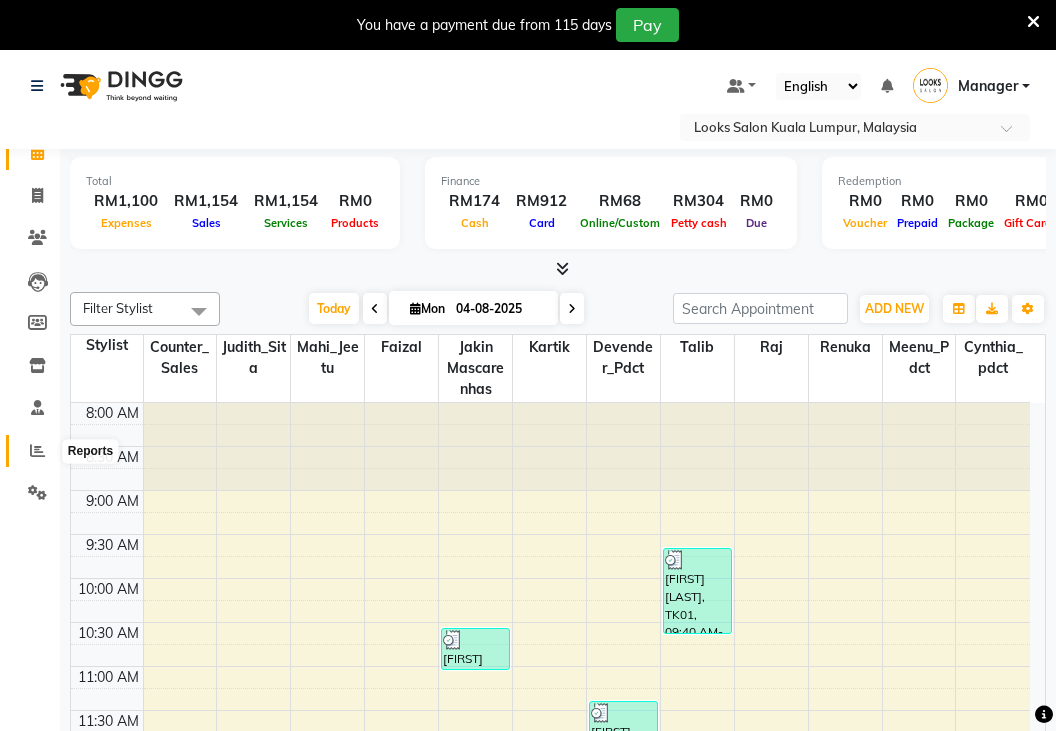 click 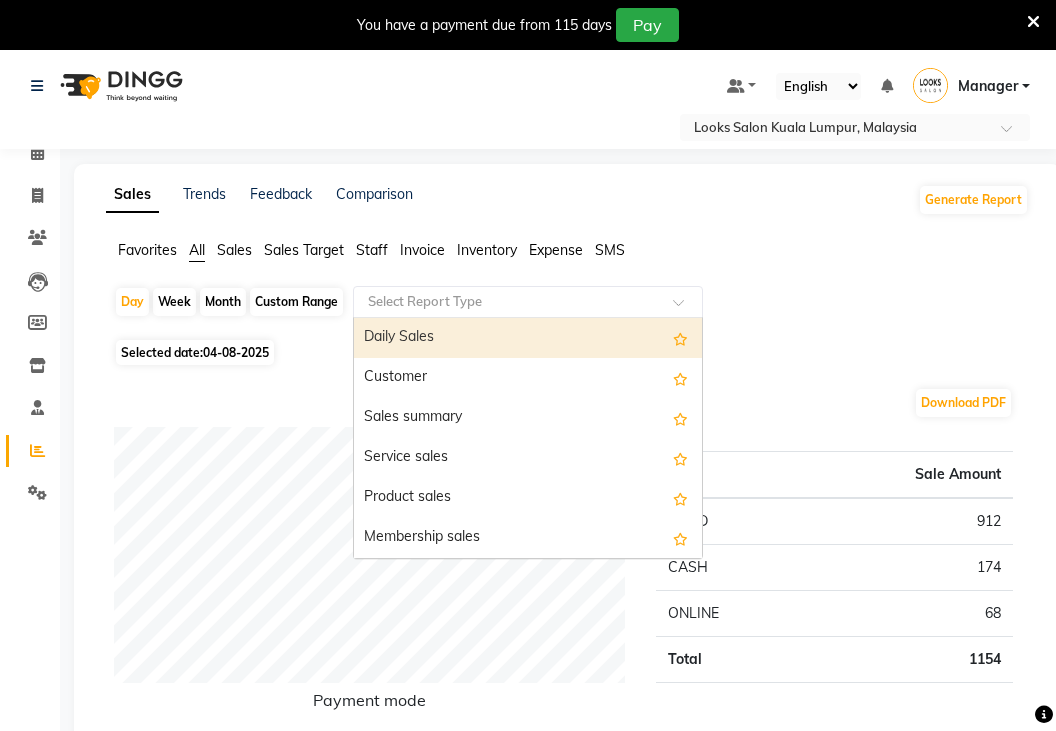 click 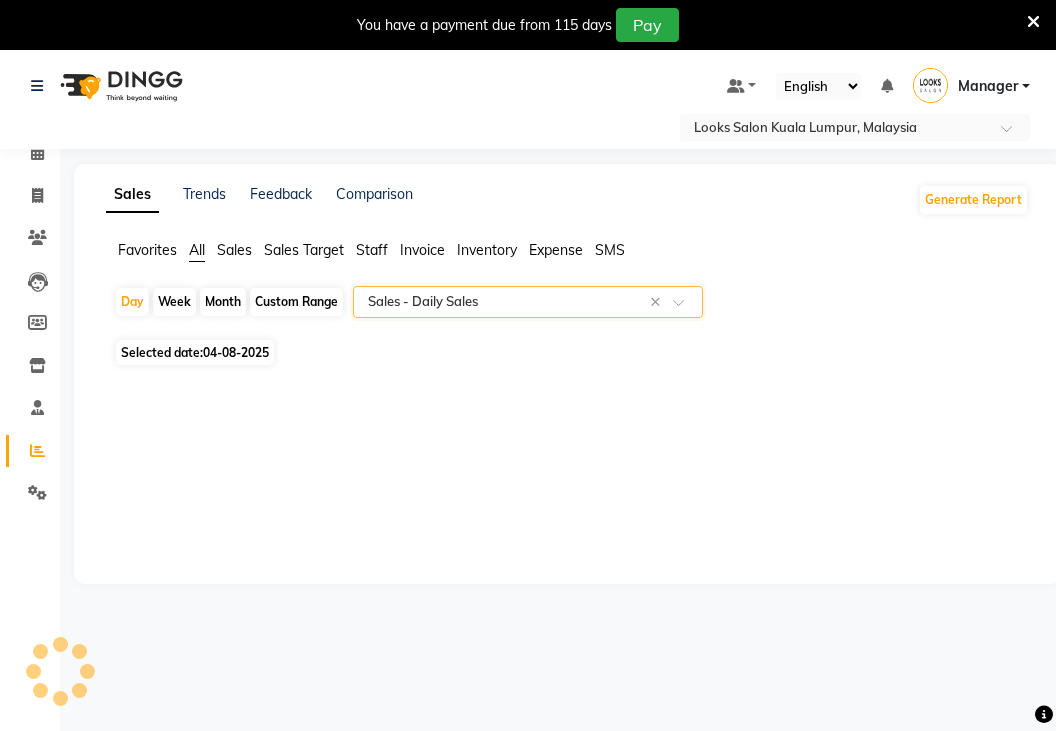 select on "full_report" 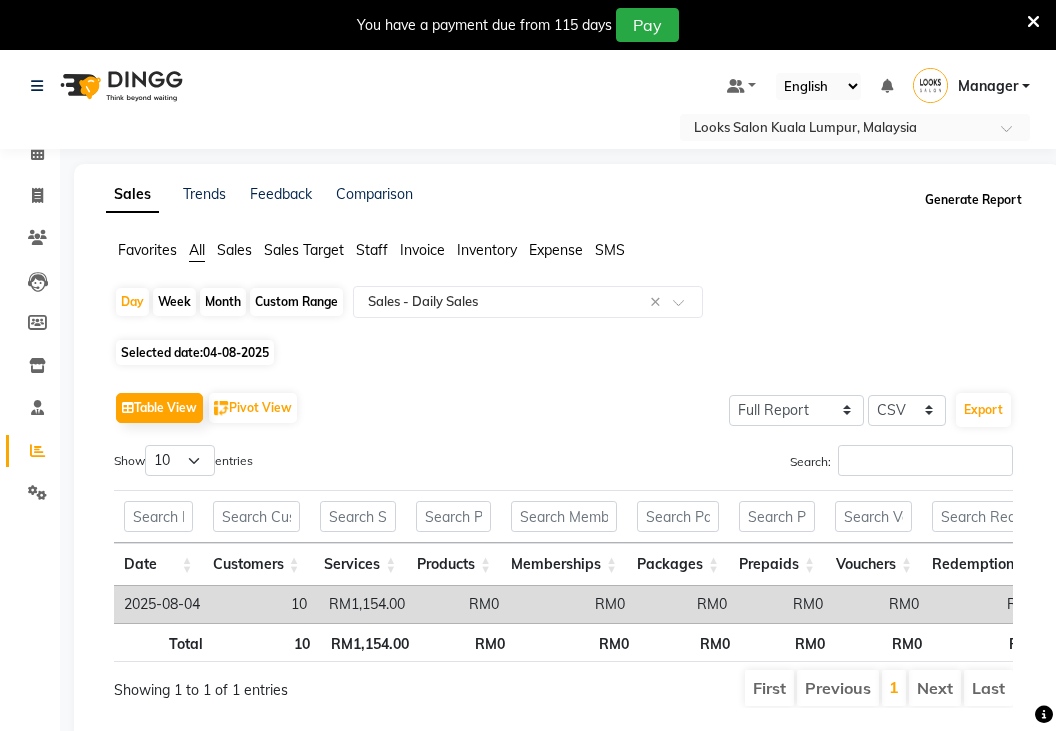 click on "Generate Report" 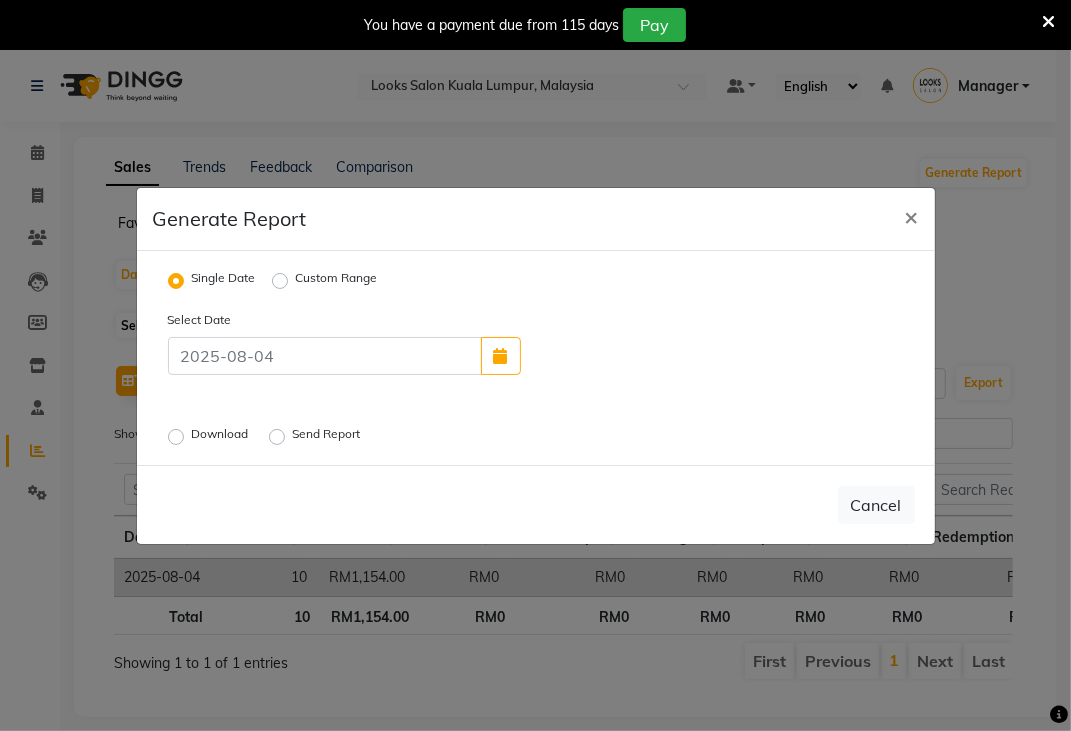 click on "Download" 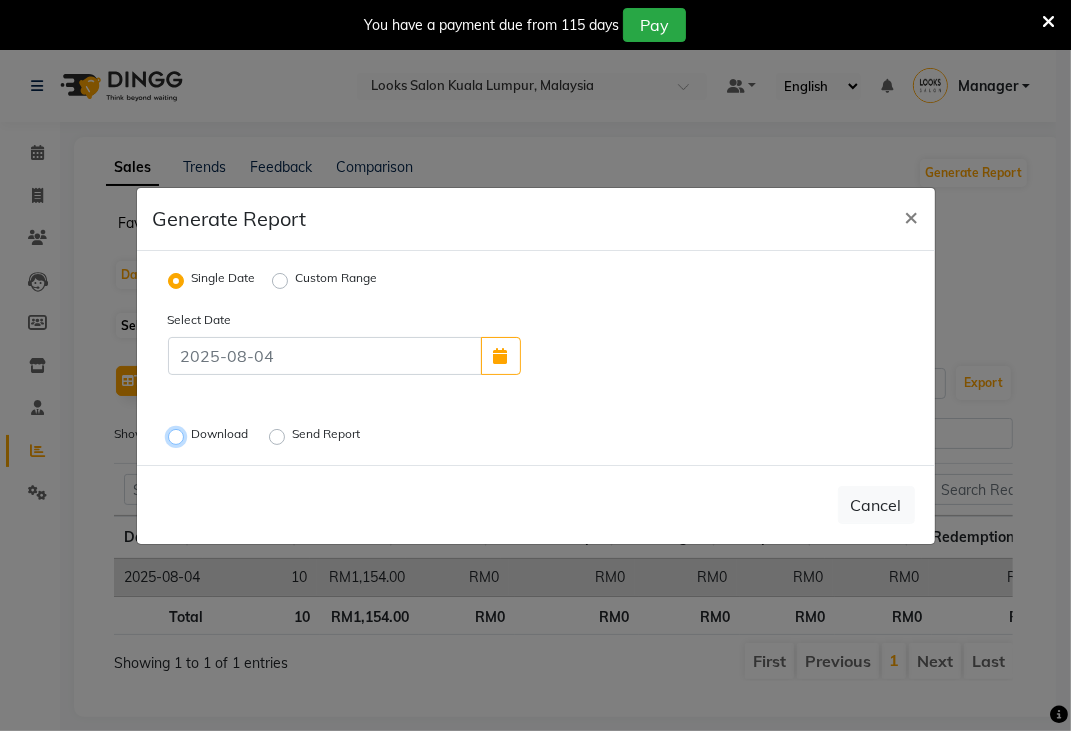 click on "Download" at bounding box center (179, 436) 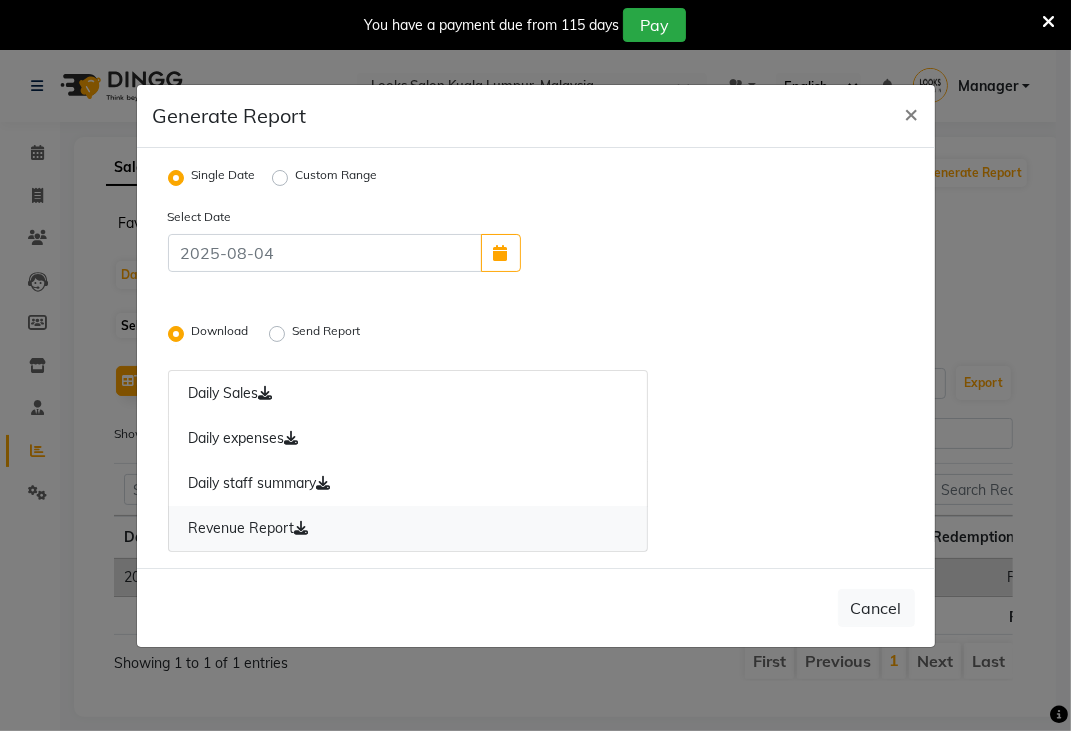 click on "Revenue Report" 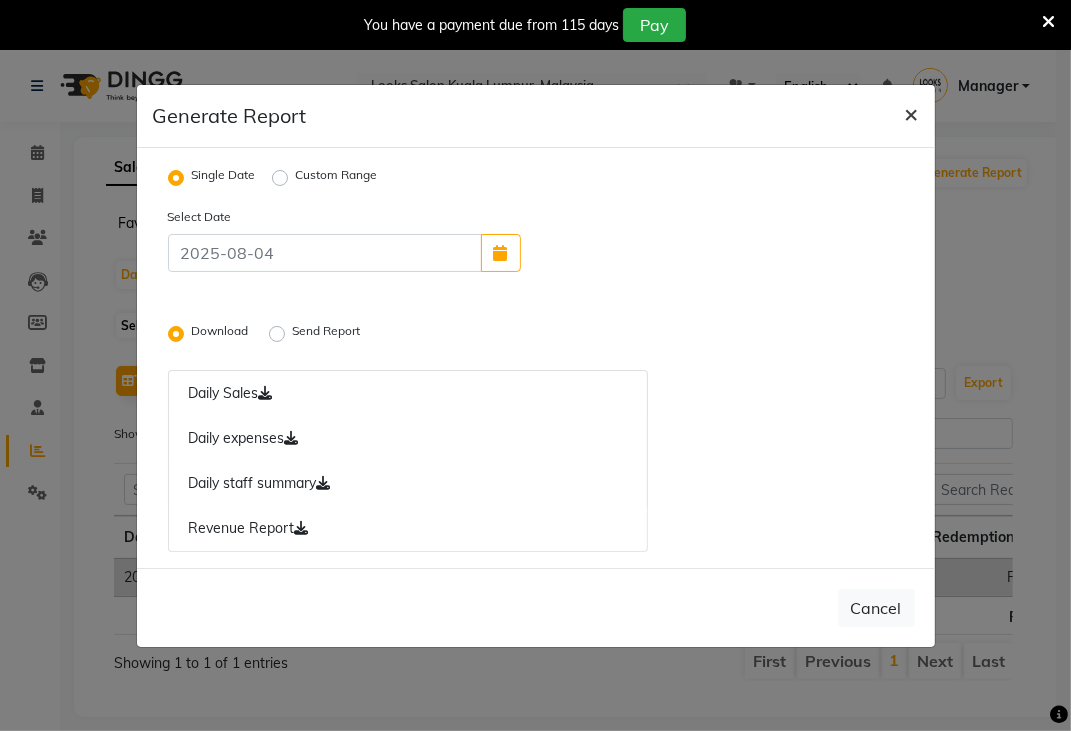 click on "×" 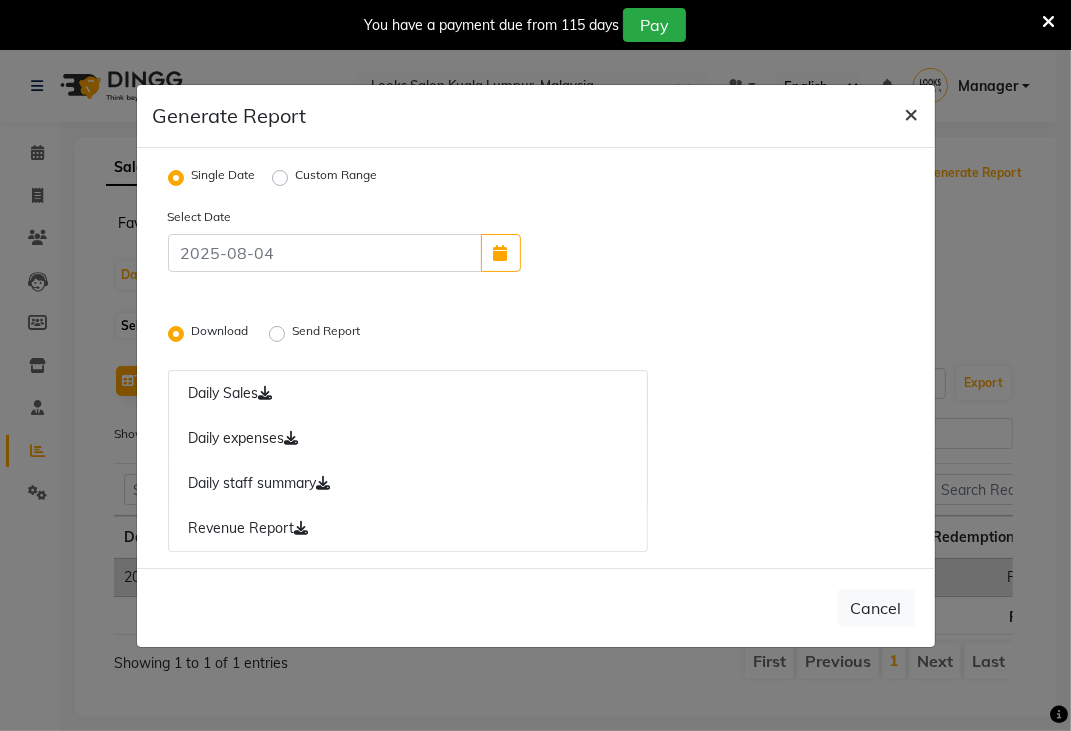 radio on "false" 